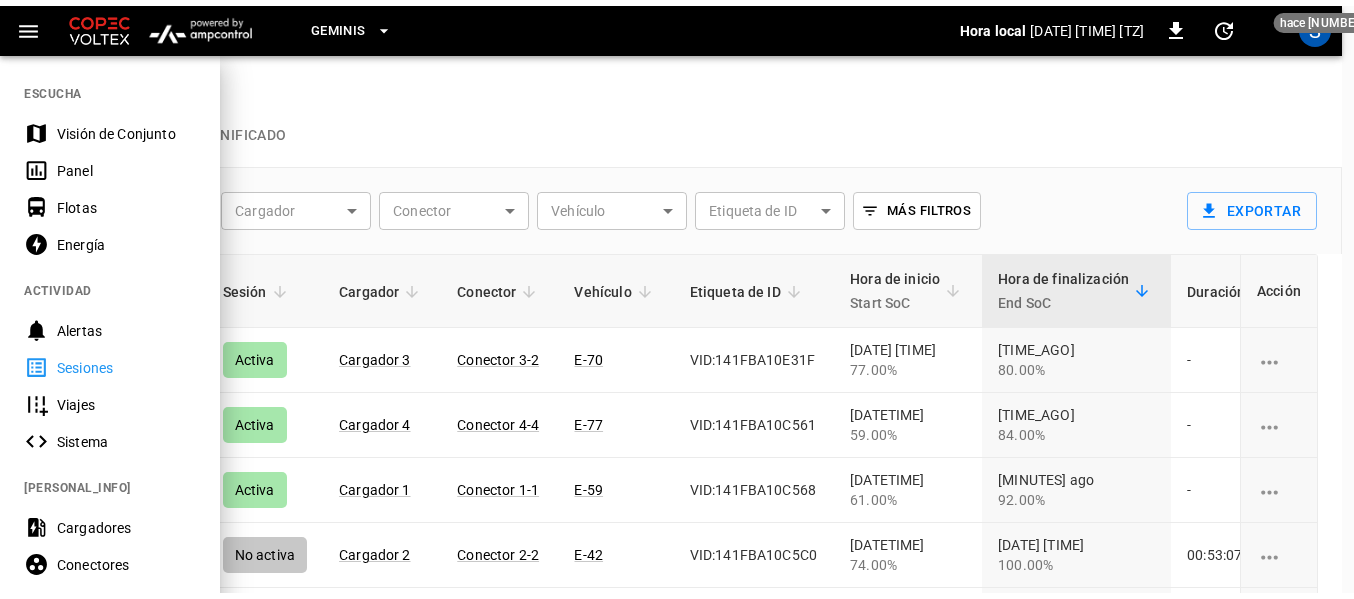 scroll, scrollTop: 122, scrollLeft: 0, axis: vertical 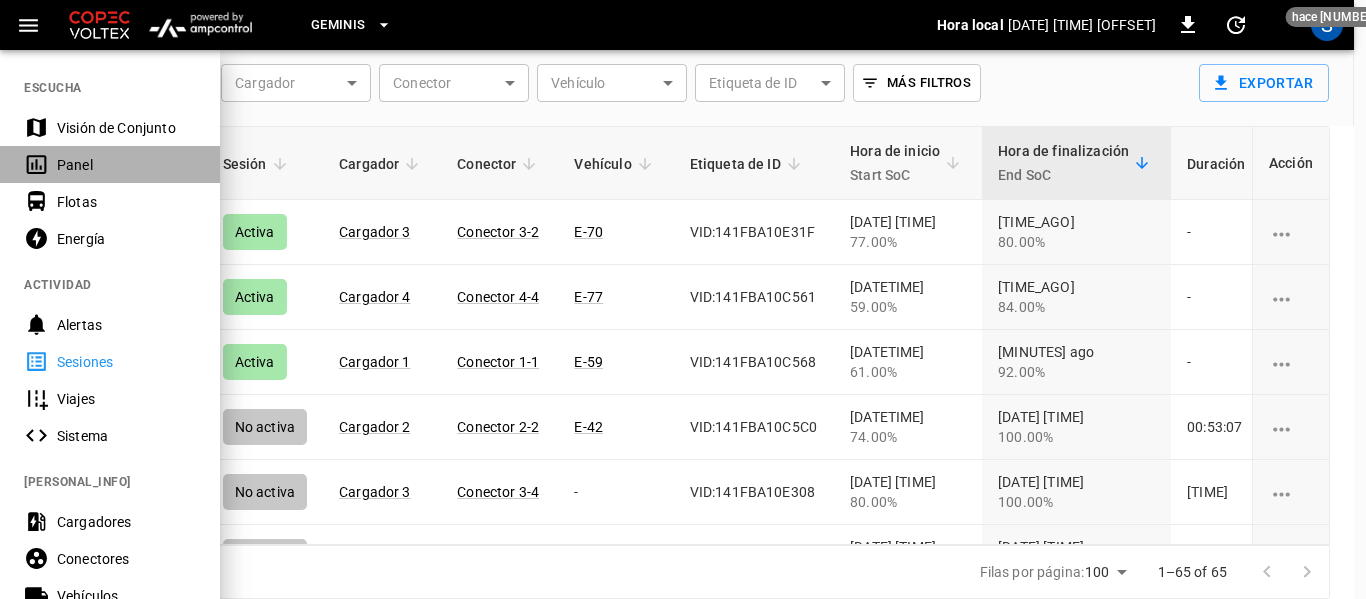 click on "Panel" at bounding box center (126, 165) 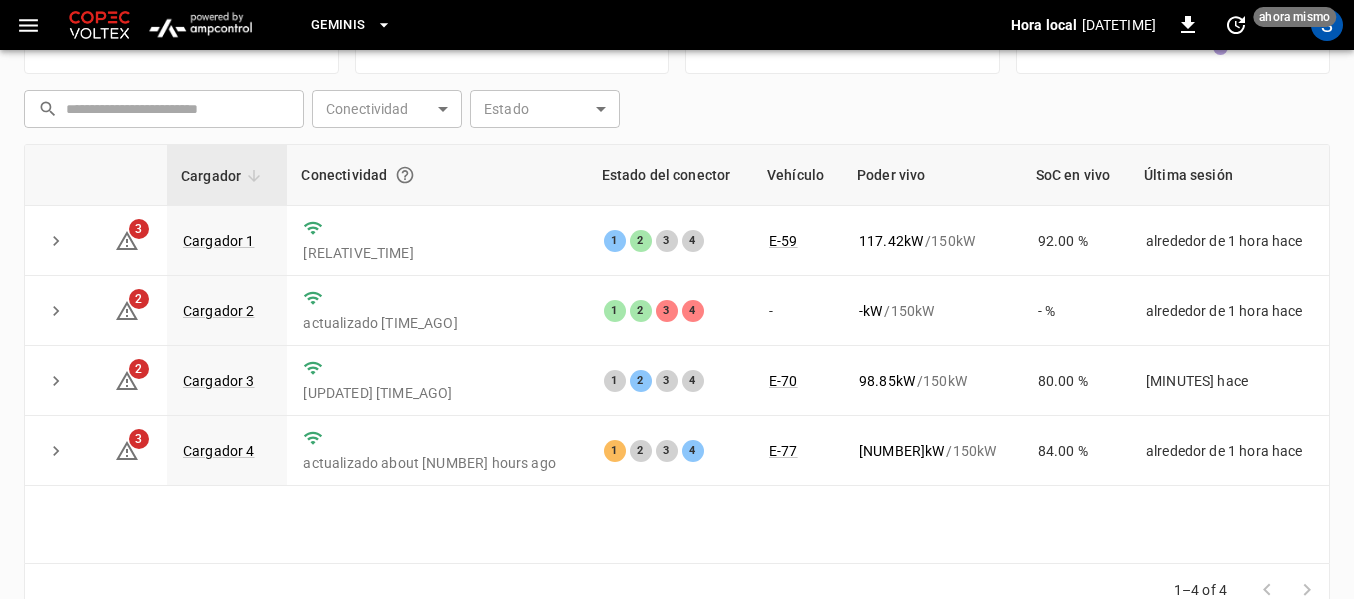 scroll, scrollTop: 197, scrollLeft: 0, axis: vertical 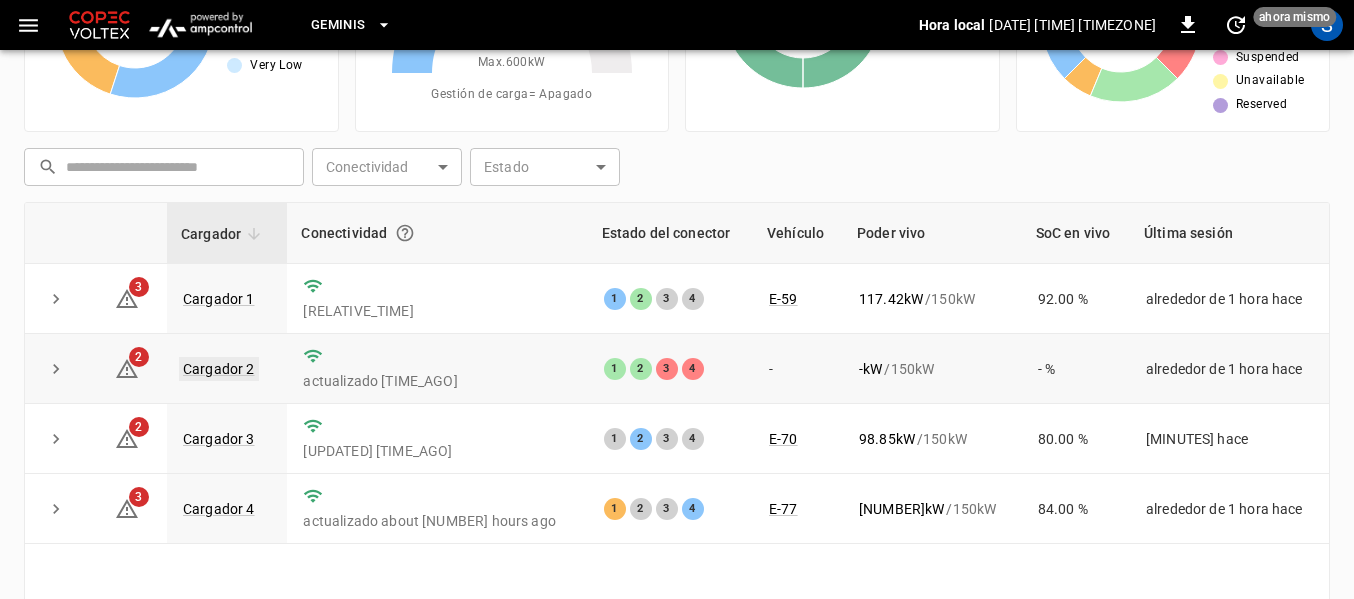 click on "Cargador 2" at bounding box center (219, 369) 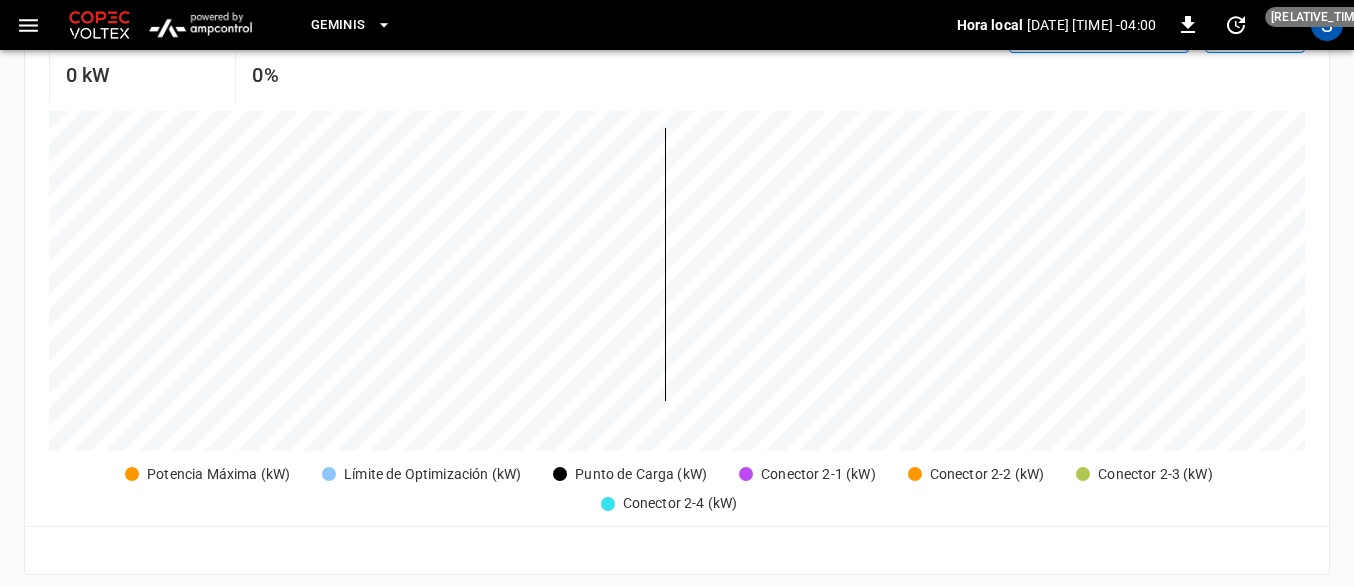 scroll, scrollTop: 0, scrollLeft: 0, axis: both 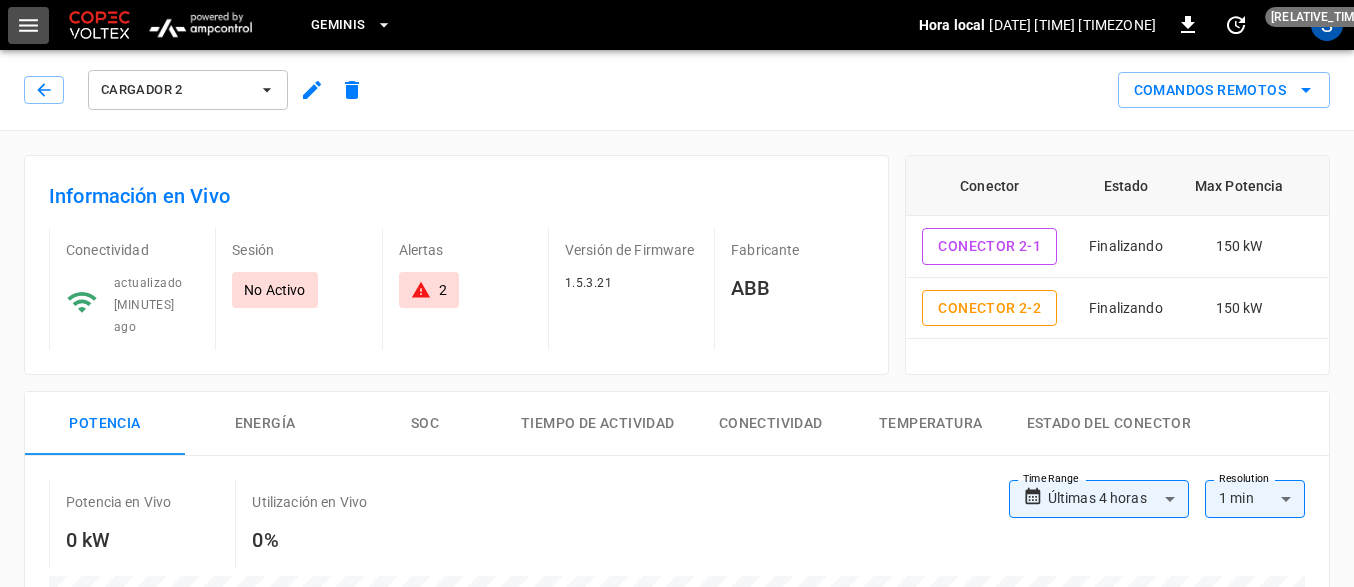 click 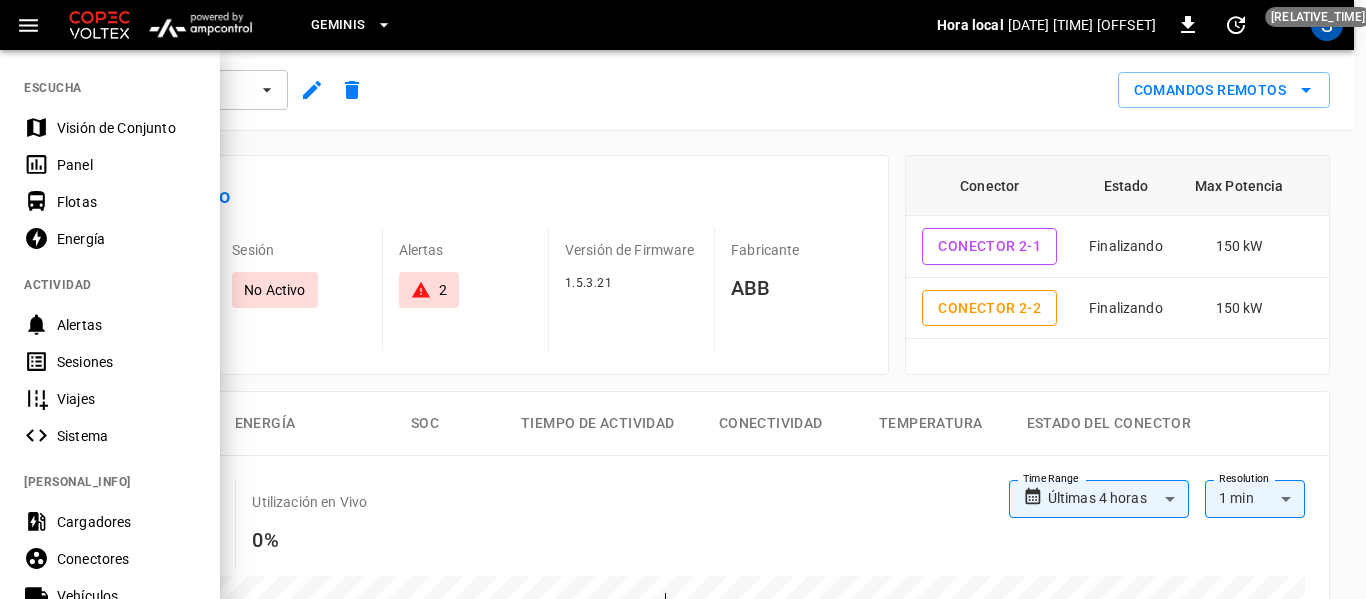 click on "Sesiones" at bounding box center (126, 362) 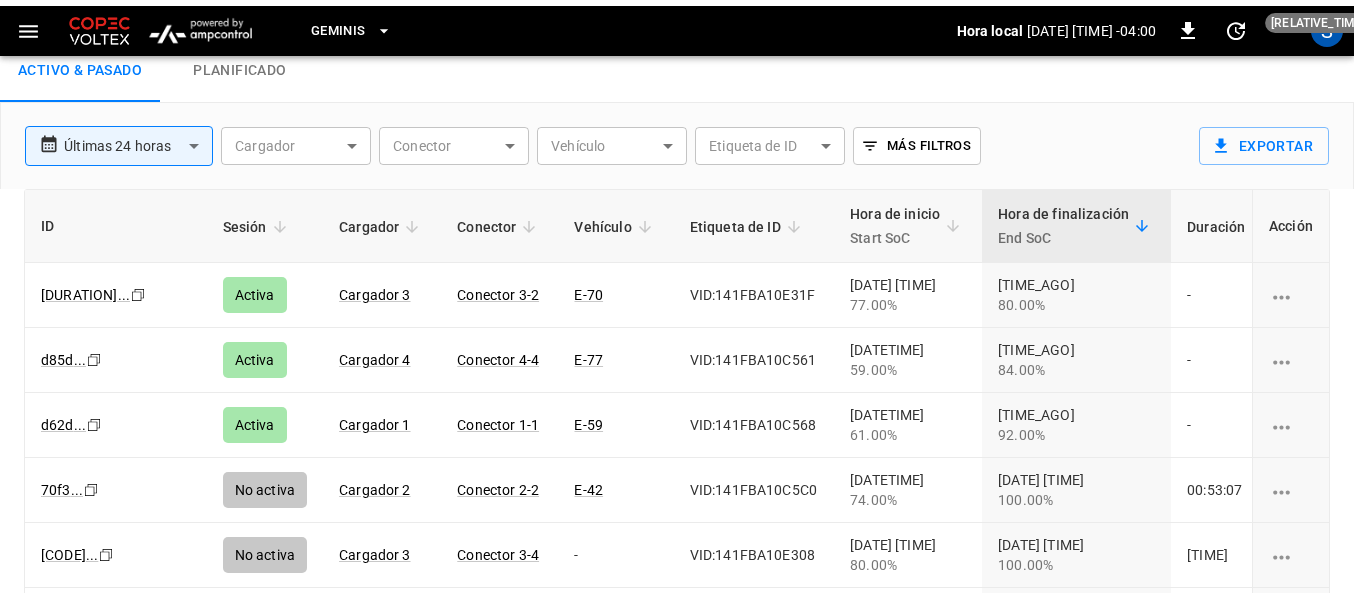 scroll, scrollTop: 100, scrollLeft: 0, axis: vertical 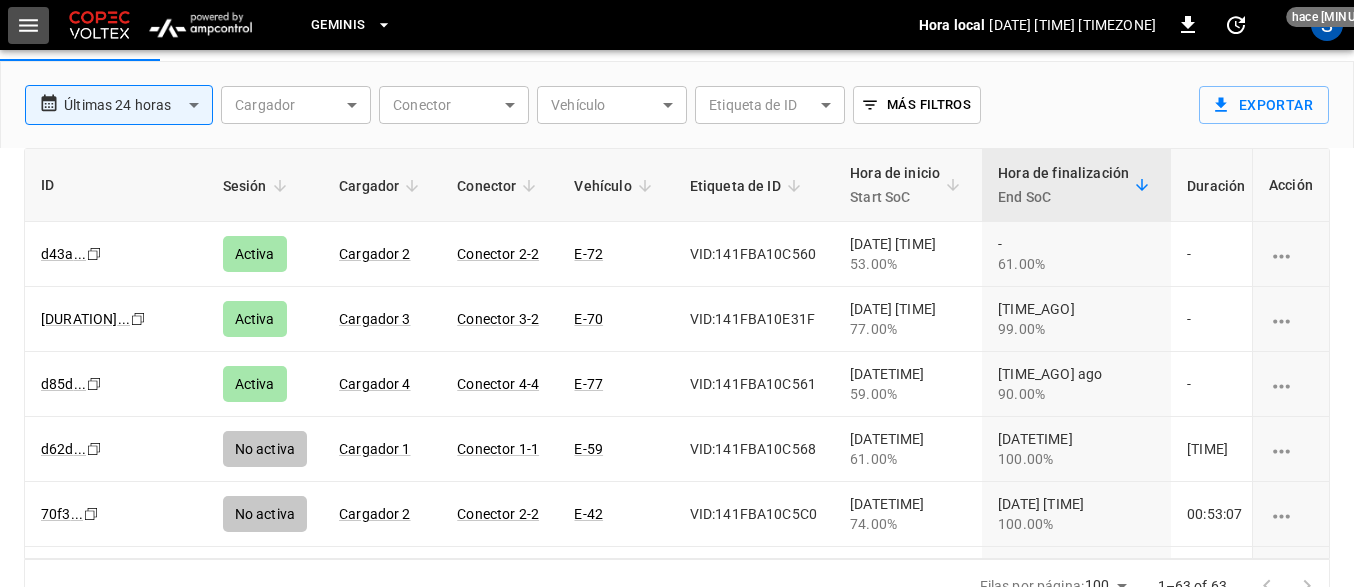 click 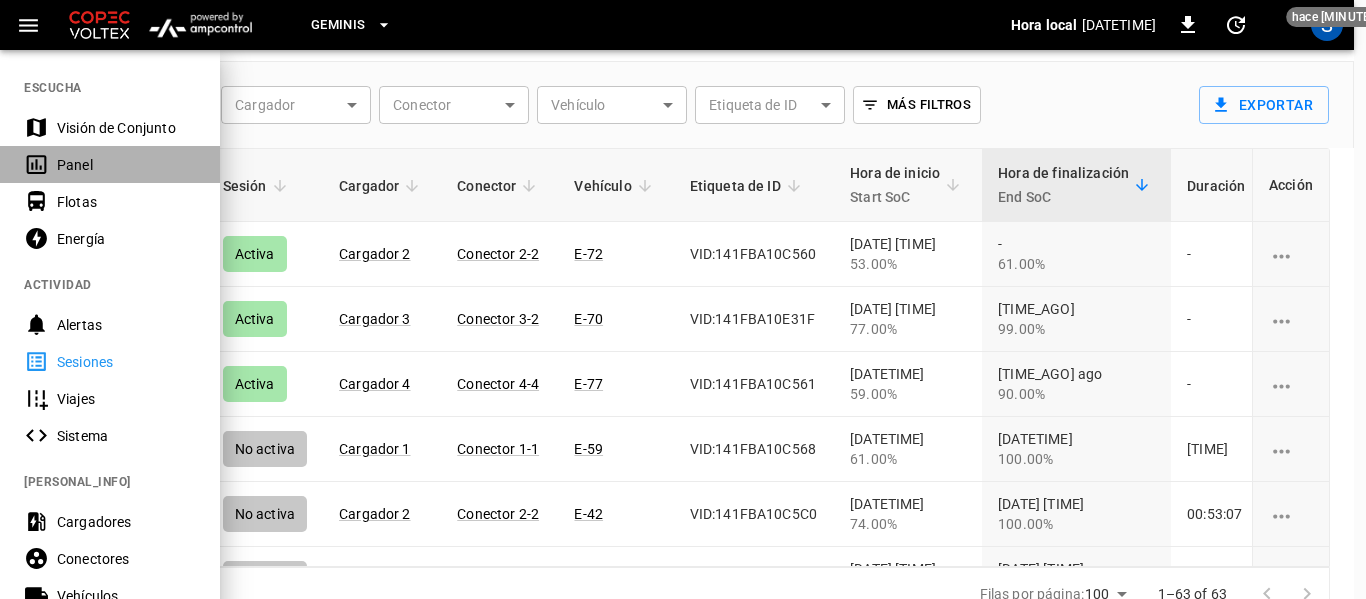 click on "Panel" at bounding box center (126, 165) 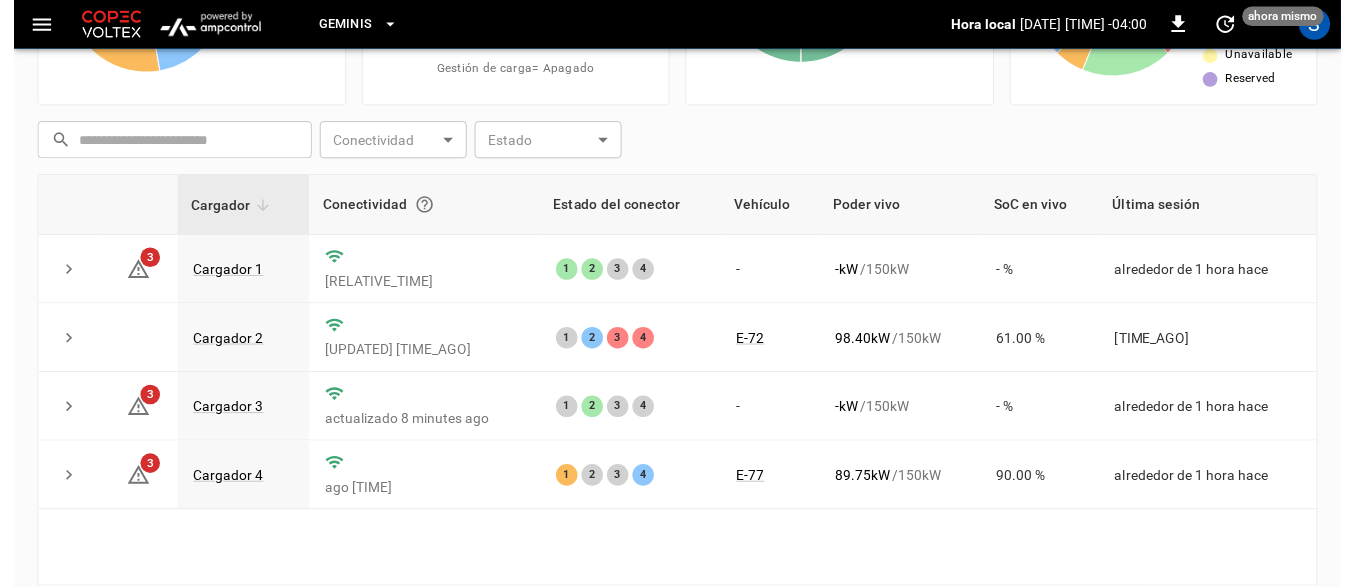 scroll, scrollTop: 197, scrollLeft: 0, axis: vertical 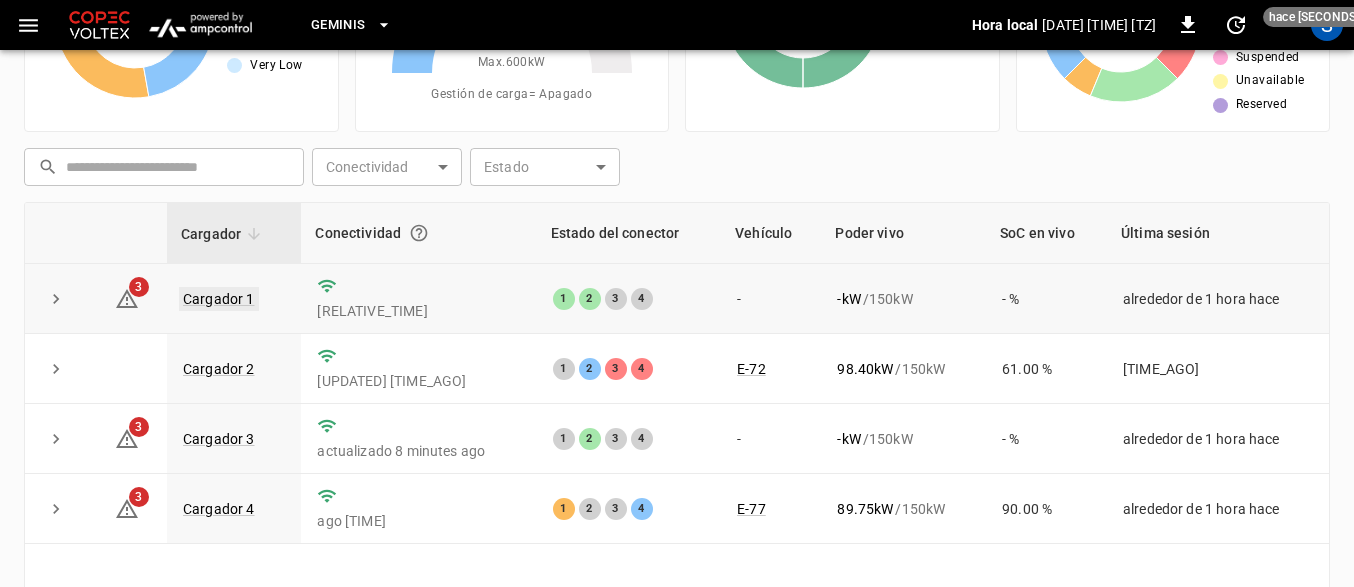 click on "Cargador 1" at bounding box center (219, 299) 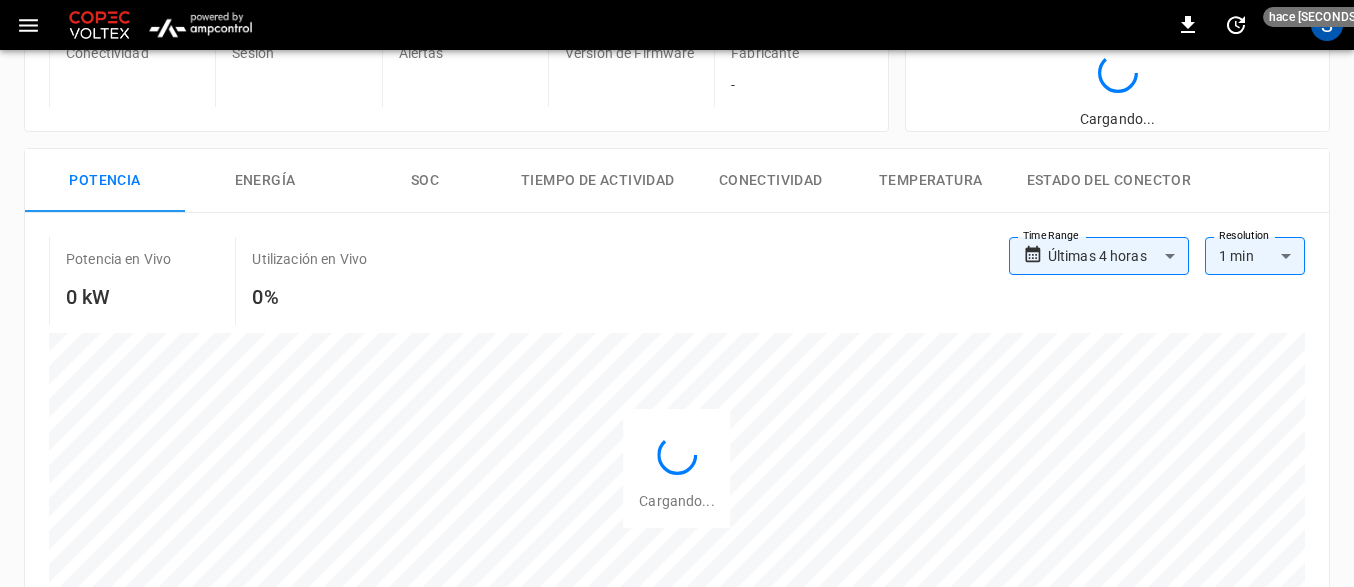 scroll, scrollTop: 0, scrollLeft: 0, axis: both 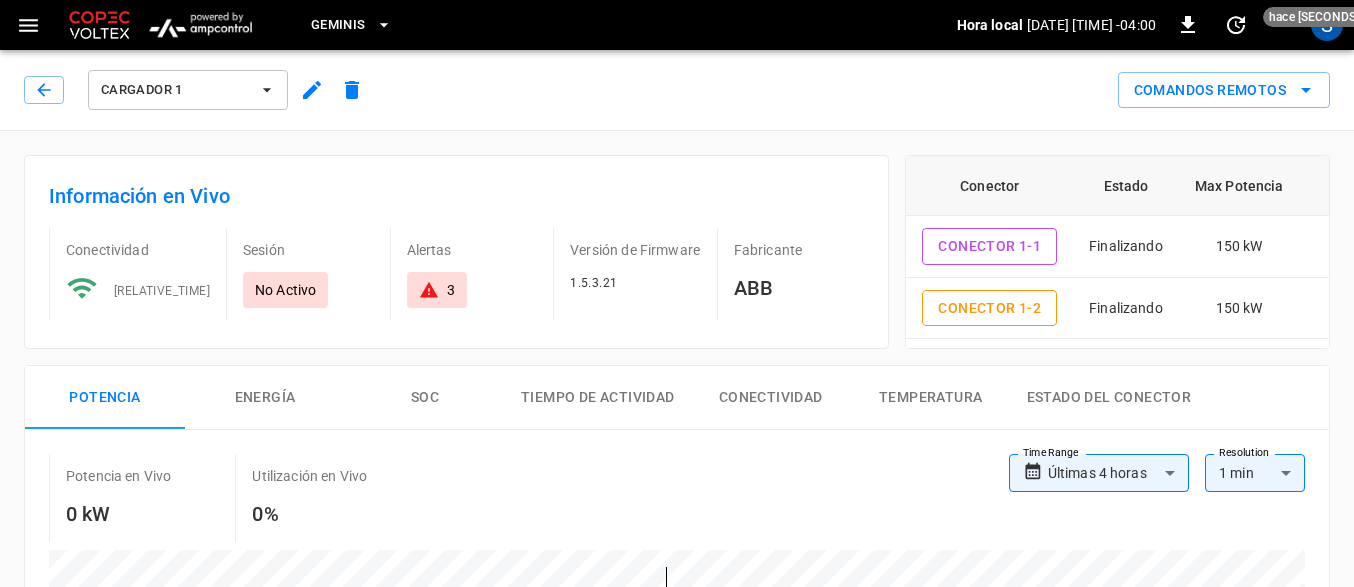 click 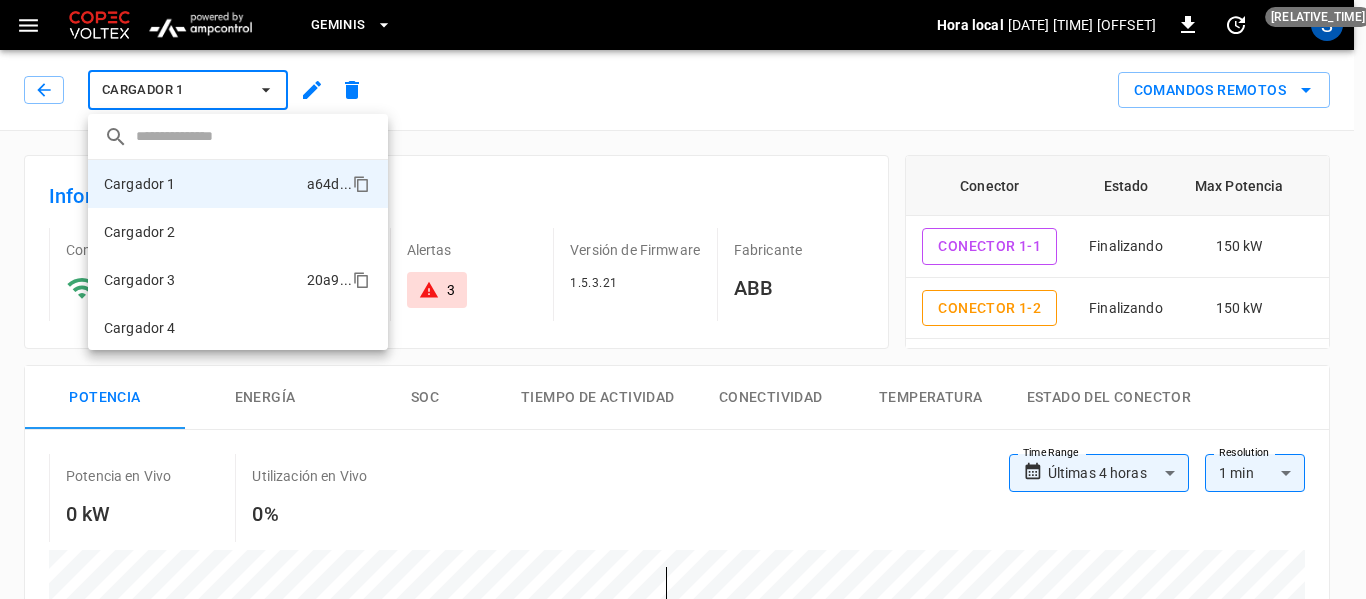 click on "Cargador 3" at bounding box center (140, 280) 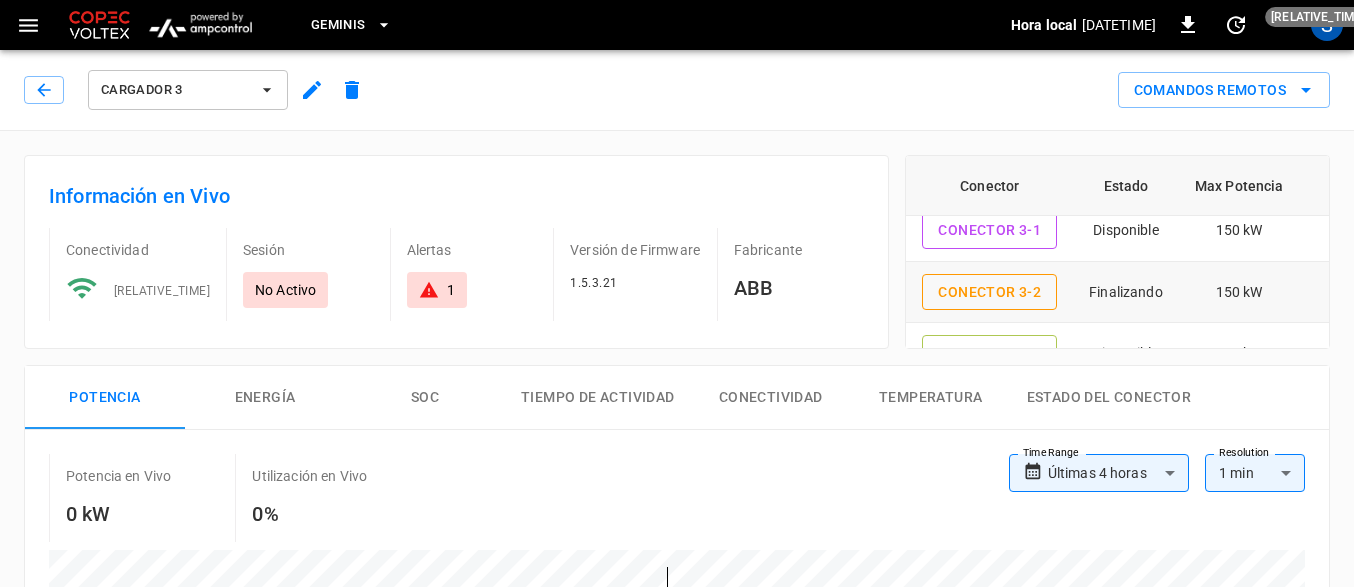 scroll, scrollTop: 0, scrollLeft: 0, axis: both 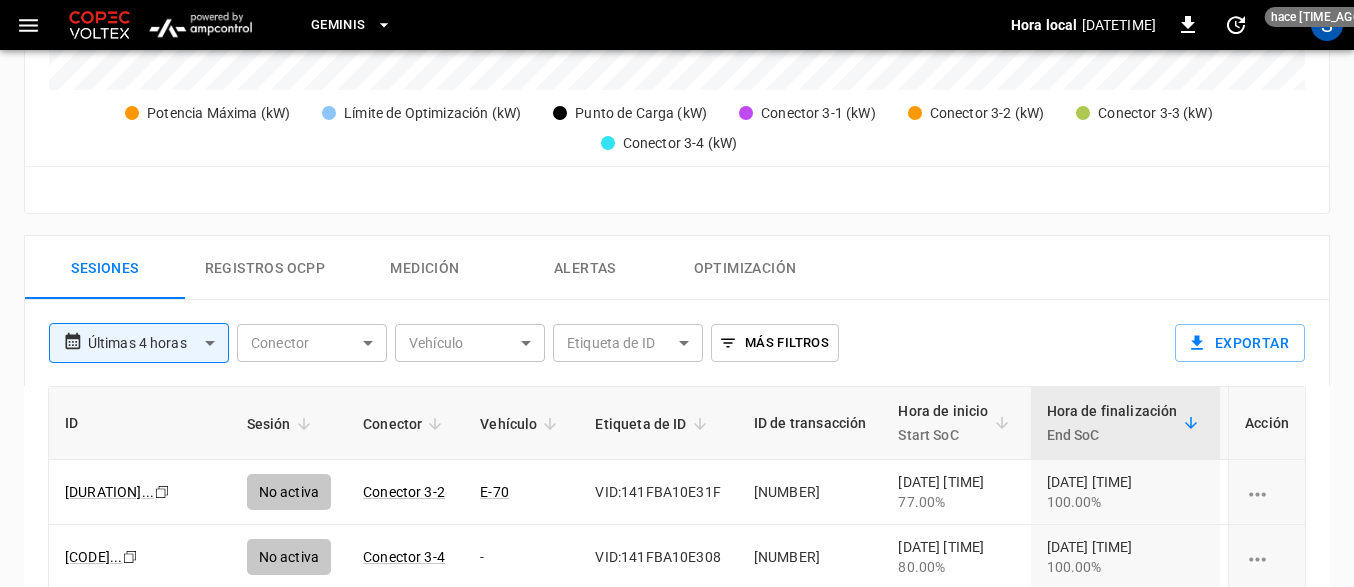 drag, startPoint x: 288, startPoint y: 141, endPoint x: 29, endPoint y: 25, distance: 283.7904 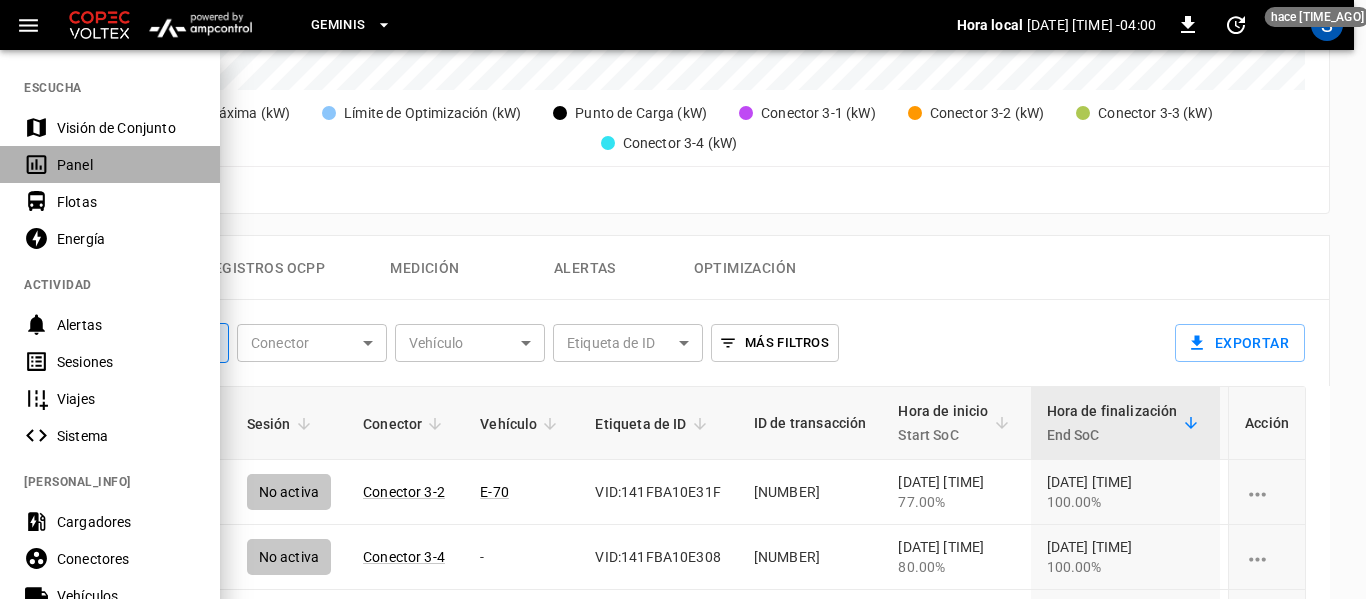 click on "Panel" at bounding box center (126, 165) 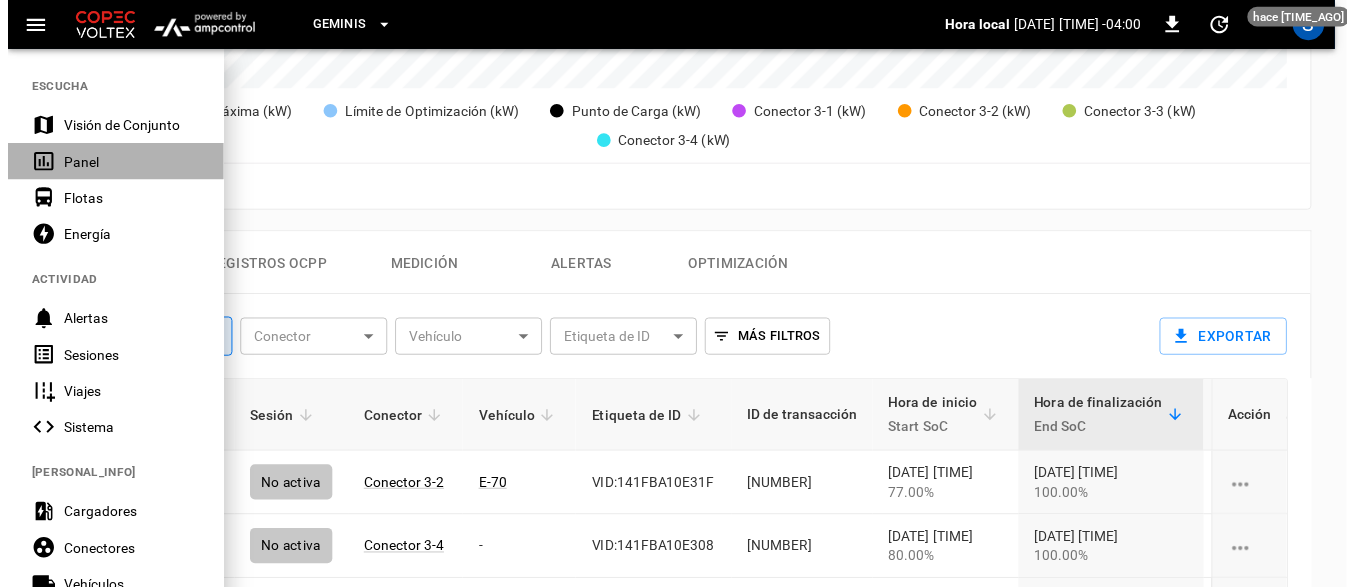 scroll, scrollTop: 297, scrollLeft: 0, axis: vertical 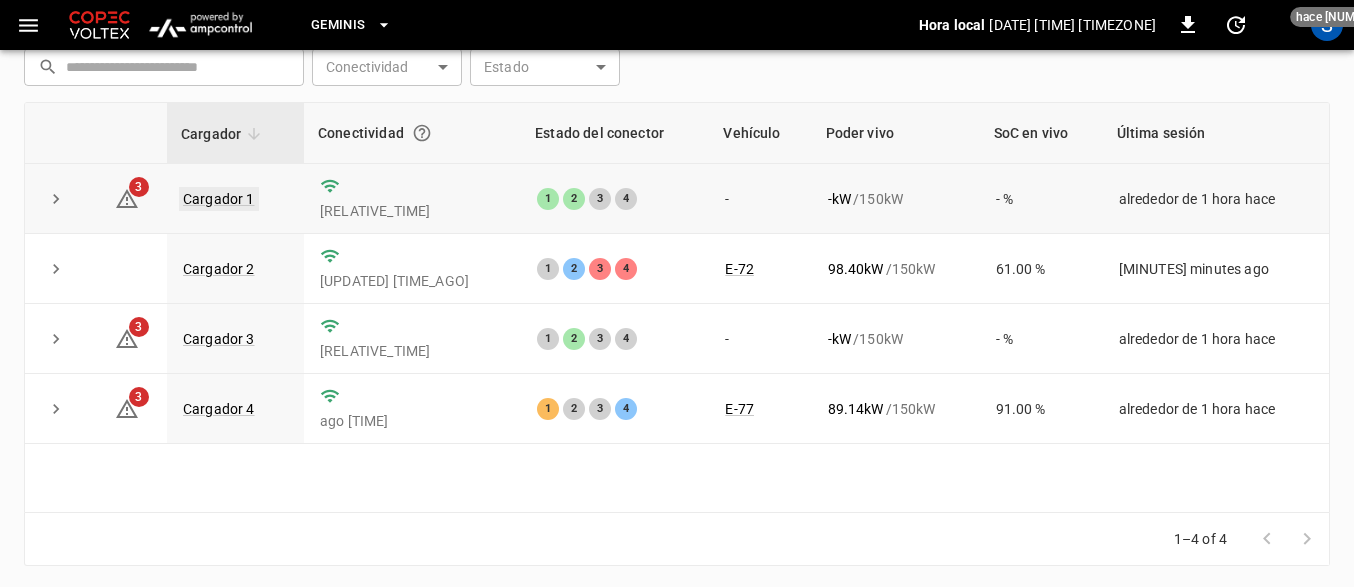 click on "Cargador 1" at bounding box center [219, 199] 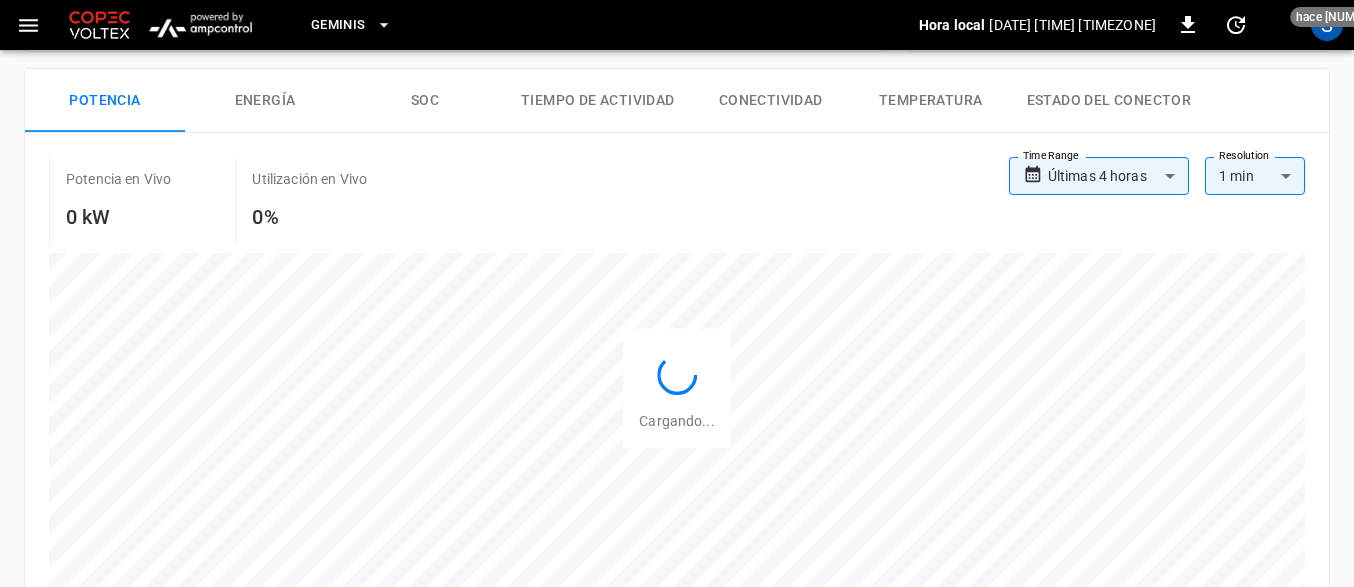 scroll, scrollTop: 0, scrollLeft: 0, axis: both 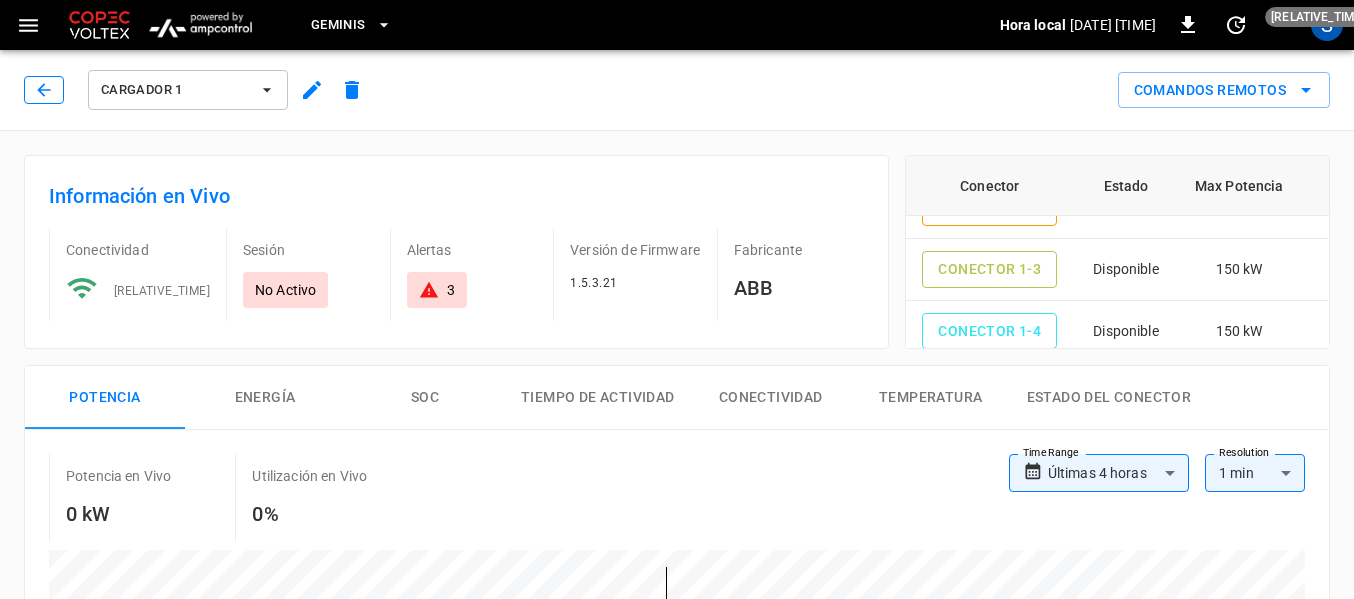 click 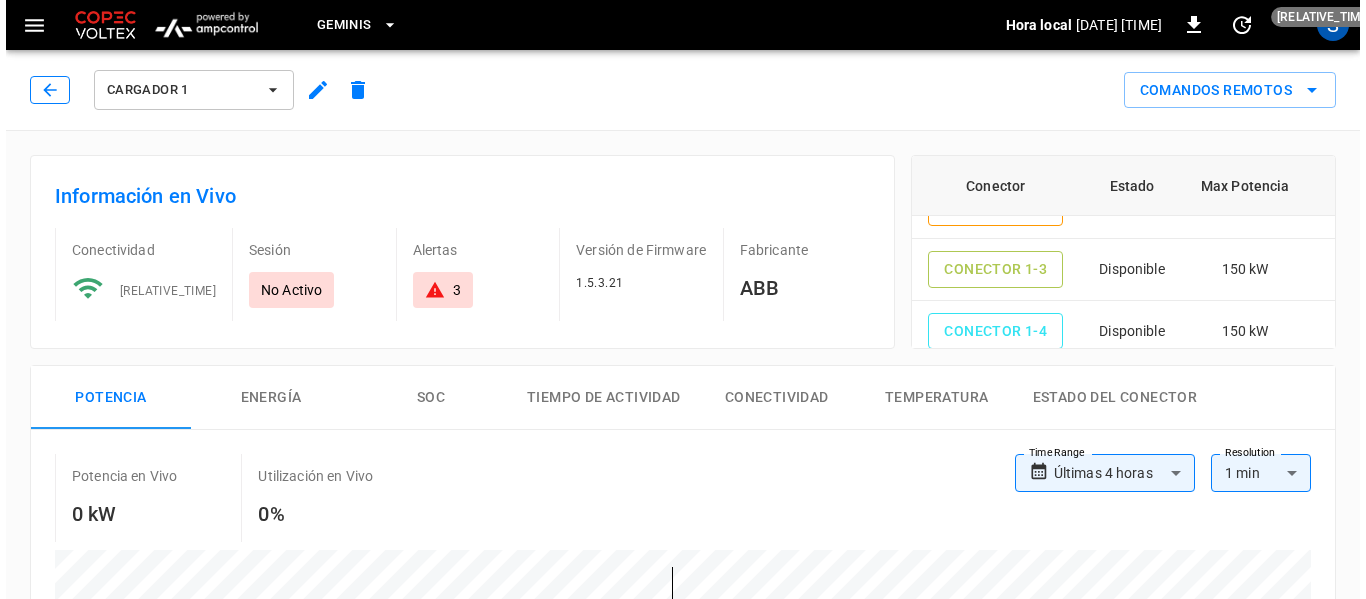 scroll, scrollTop: 297, scrollLeft: 0, axis: vertical 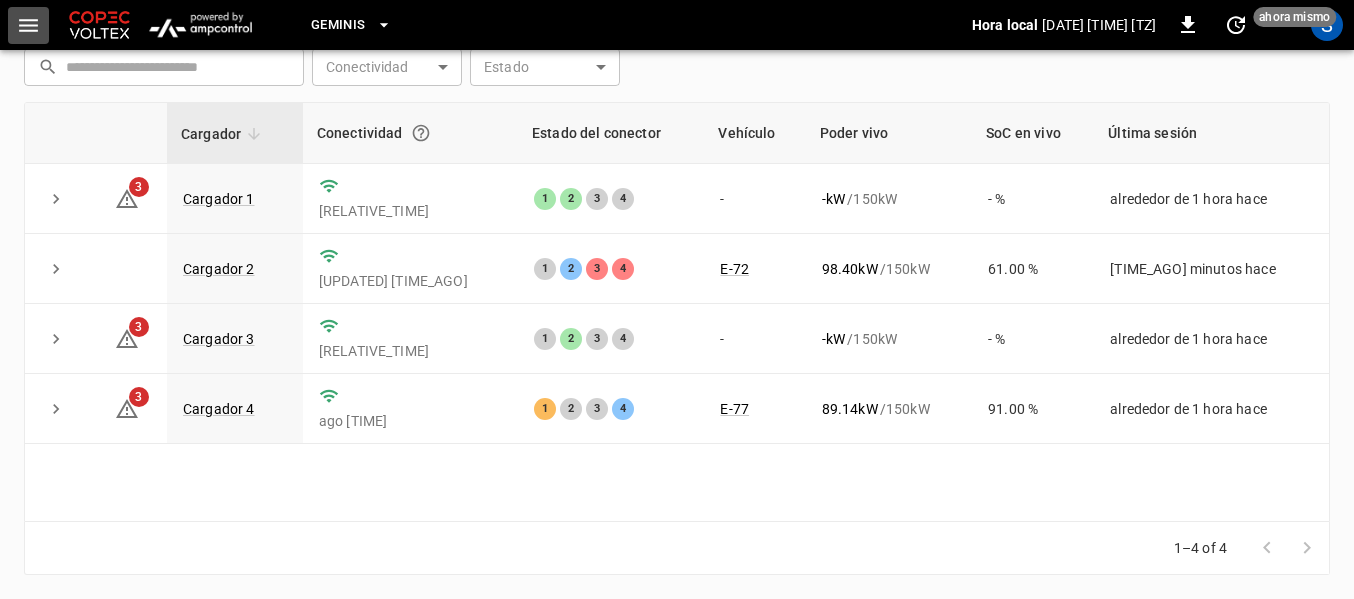 click 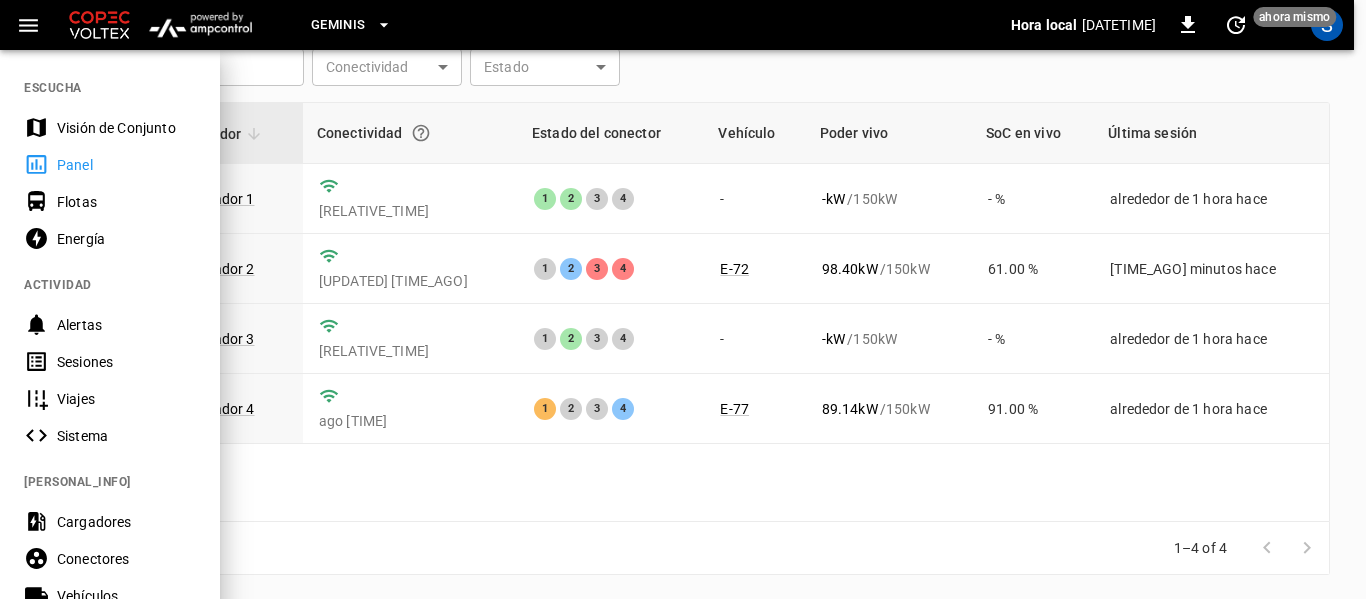 click on "Sesiones" at bounding box center [126, 362] 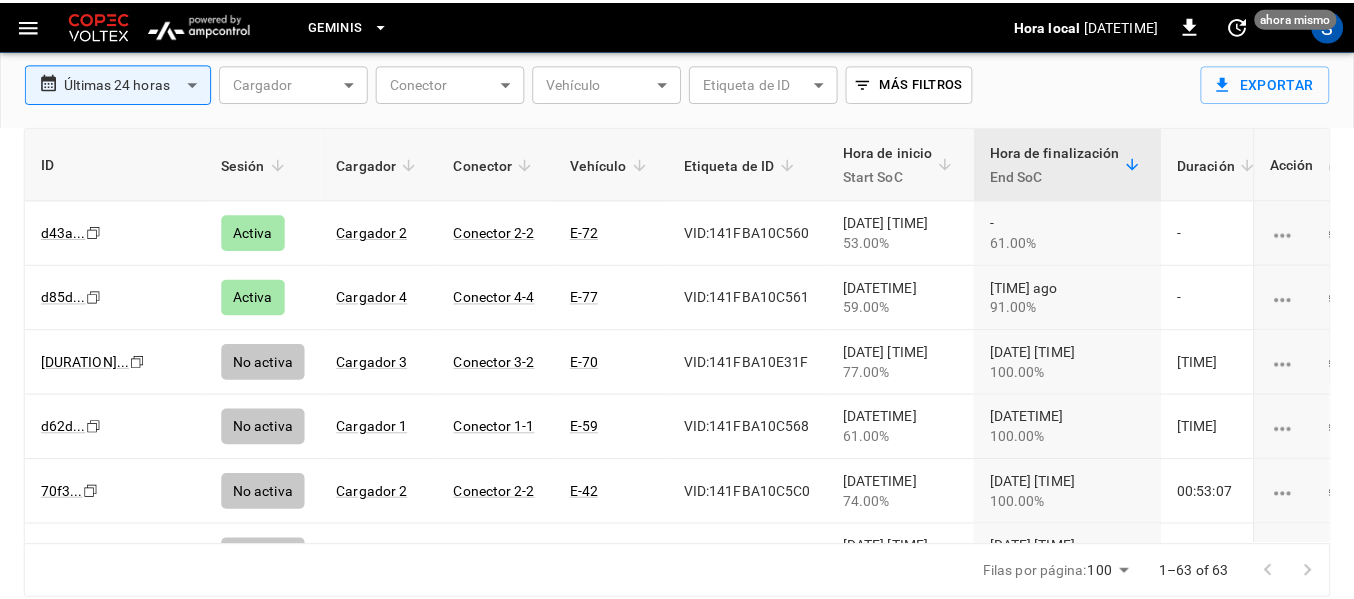 scroll, scrollTop: 122, scrollLeft: 0, axis: vertical 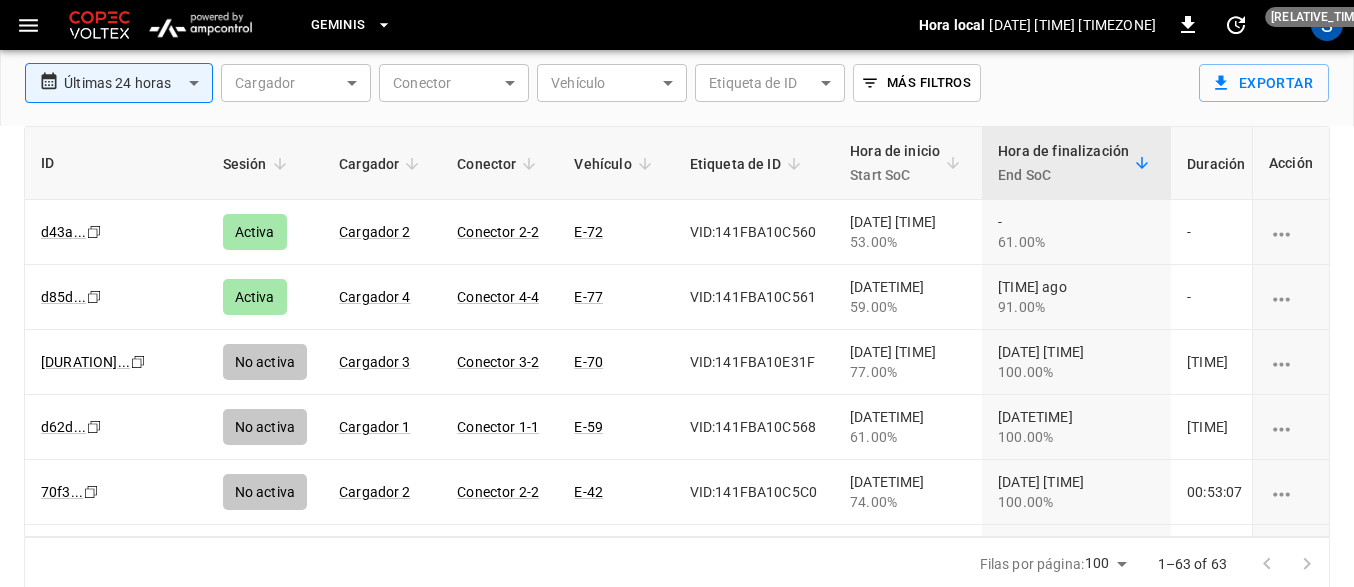 click 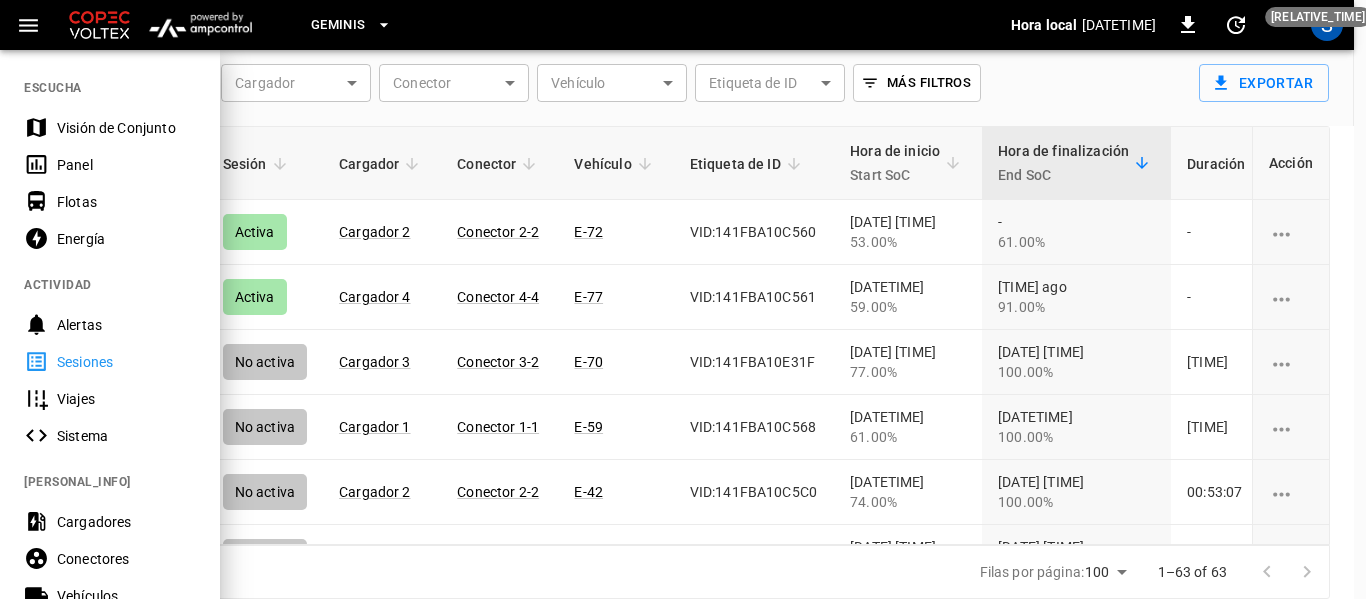 click on "Panel" at bounding box center (126, 165) 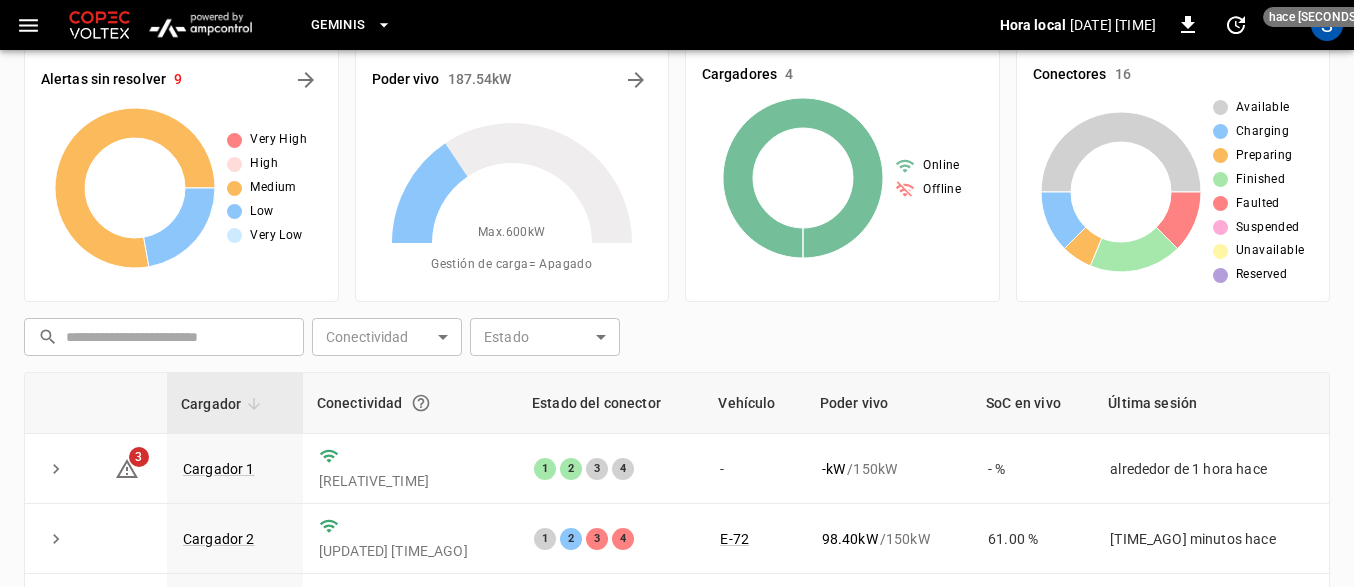 scroll, scrollTop: 0, scrollLeft: 0, axis: both 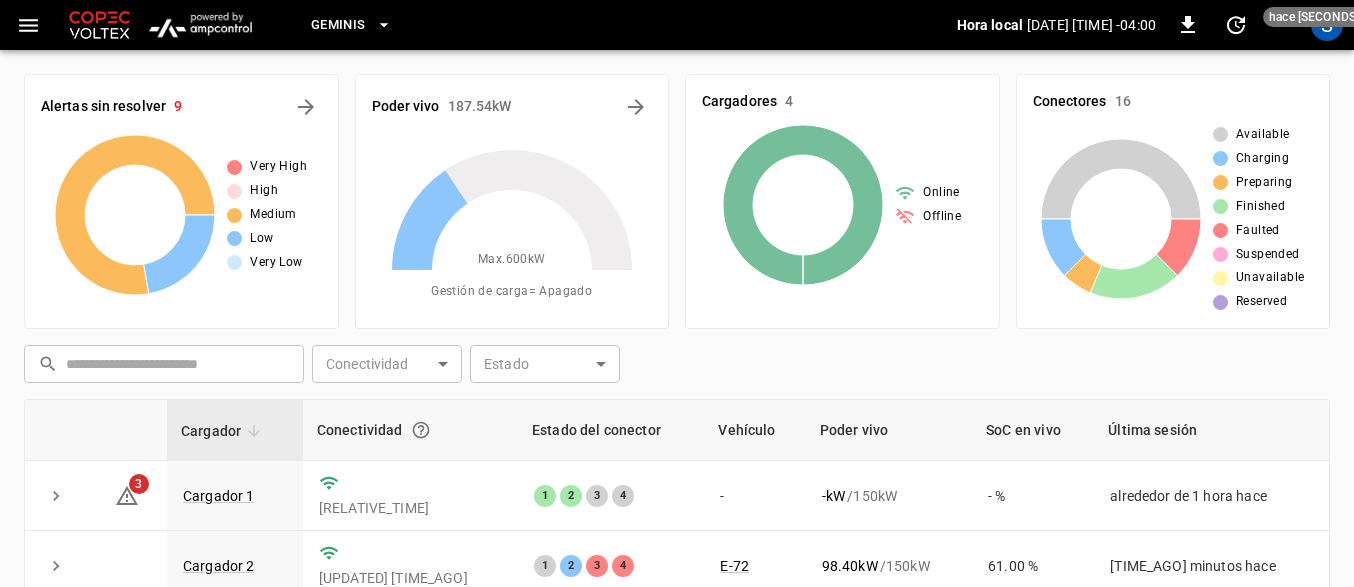 click 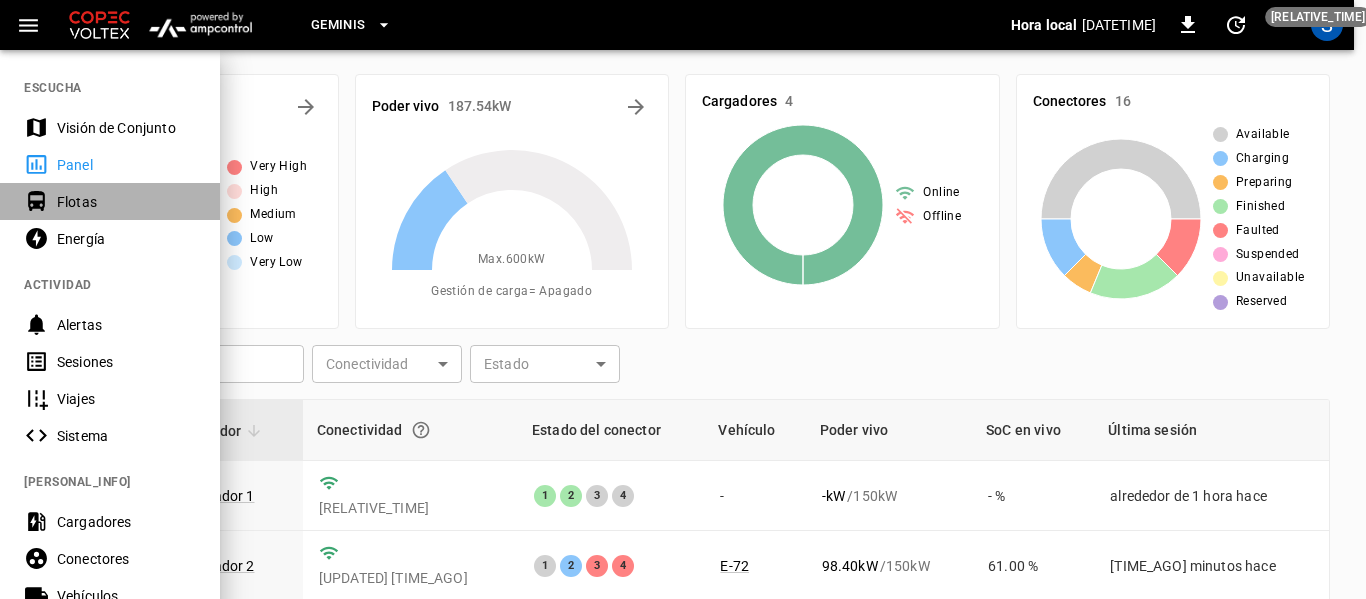 click on "Flotas" at bounding box center (126, 202) 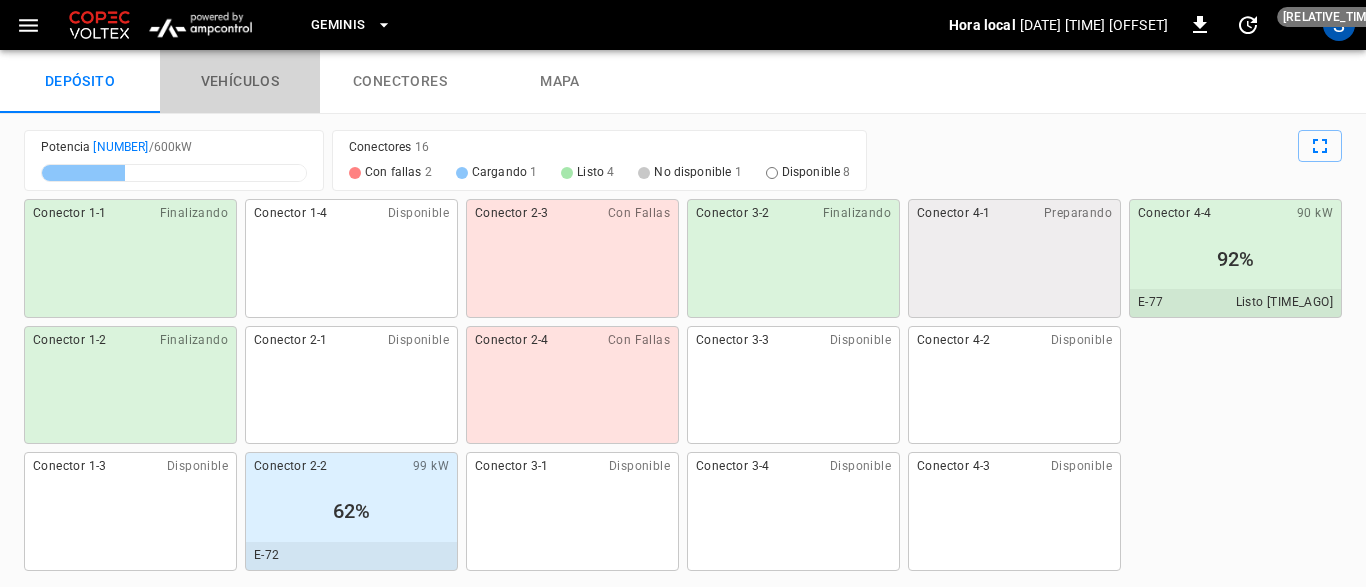 click on "vehículos" at bounding box center [240, 82] 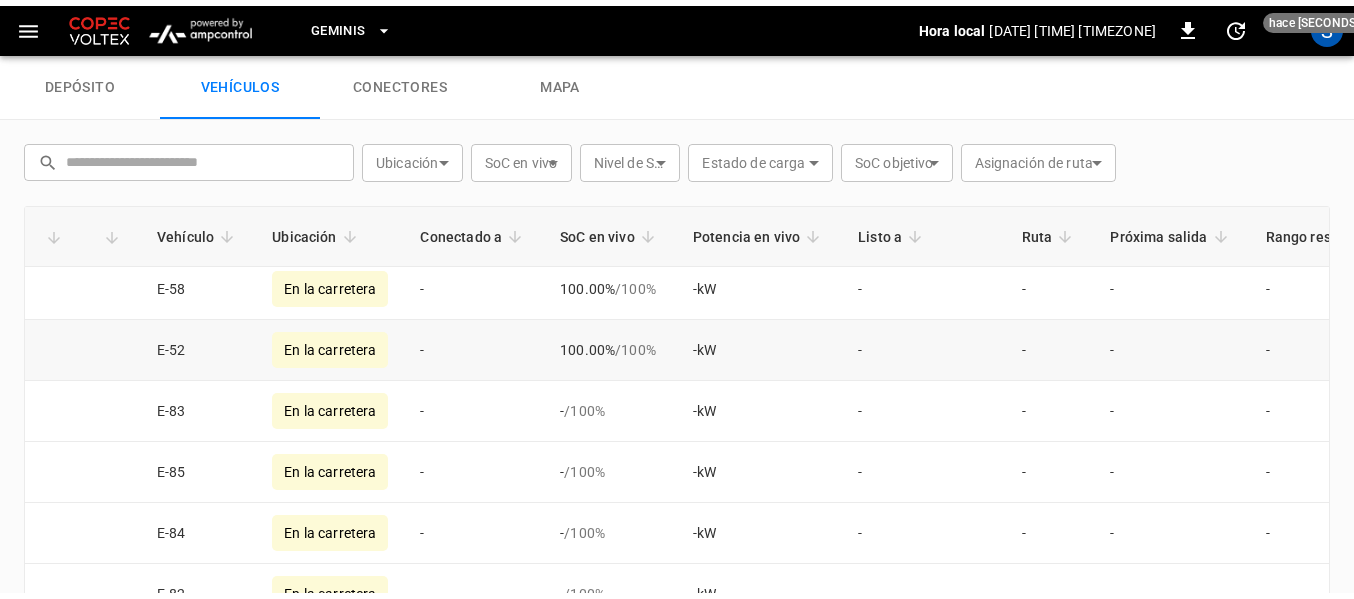 scroll, scrollTop: 2401, scrollLeft: 0, axis: vertical 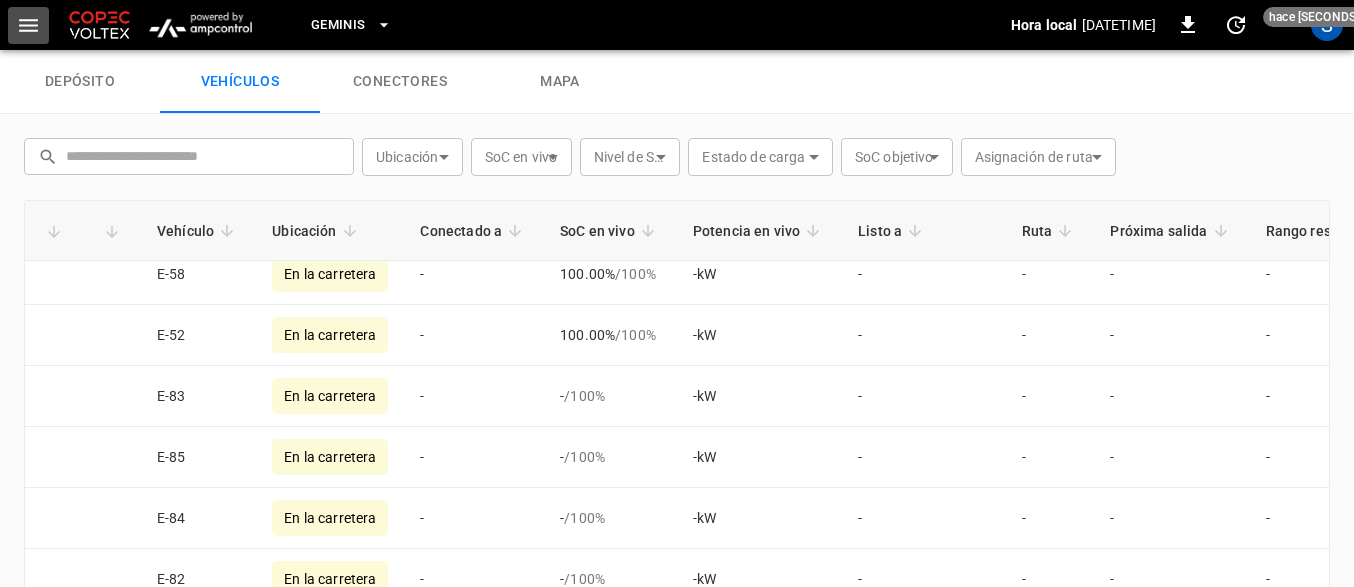 click 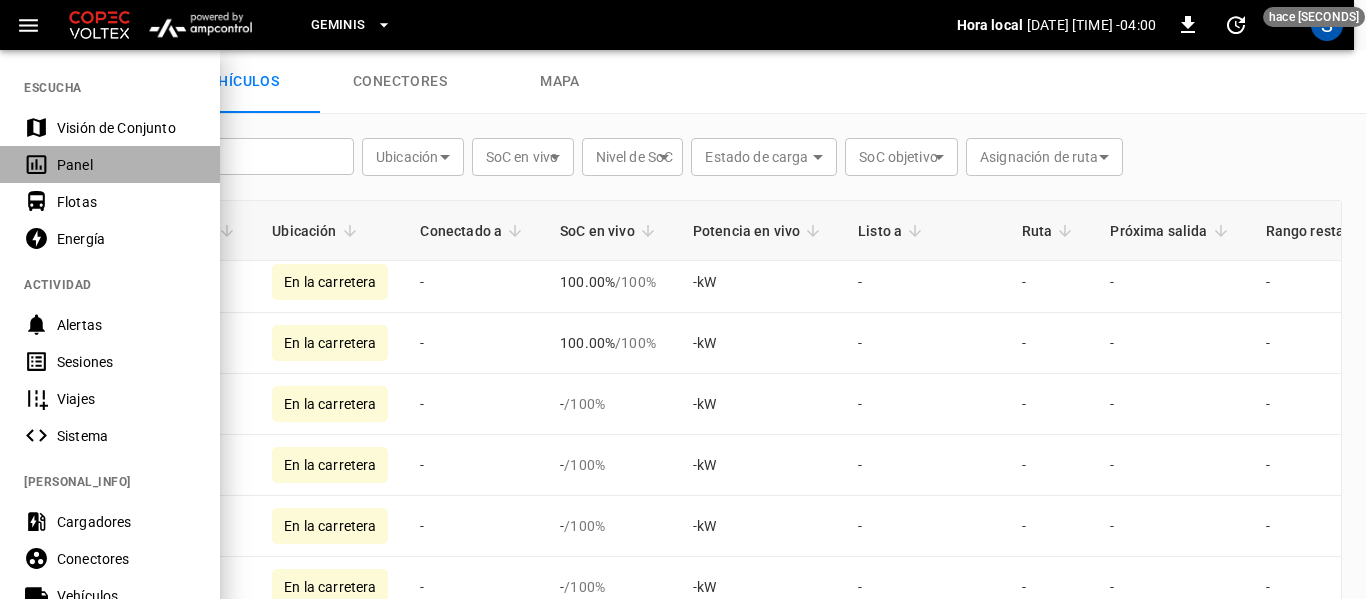 click on "Panel" at bounding box center (126, 165) 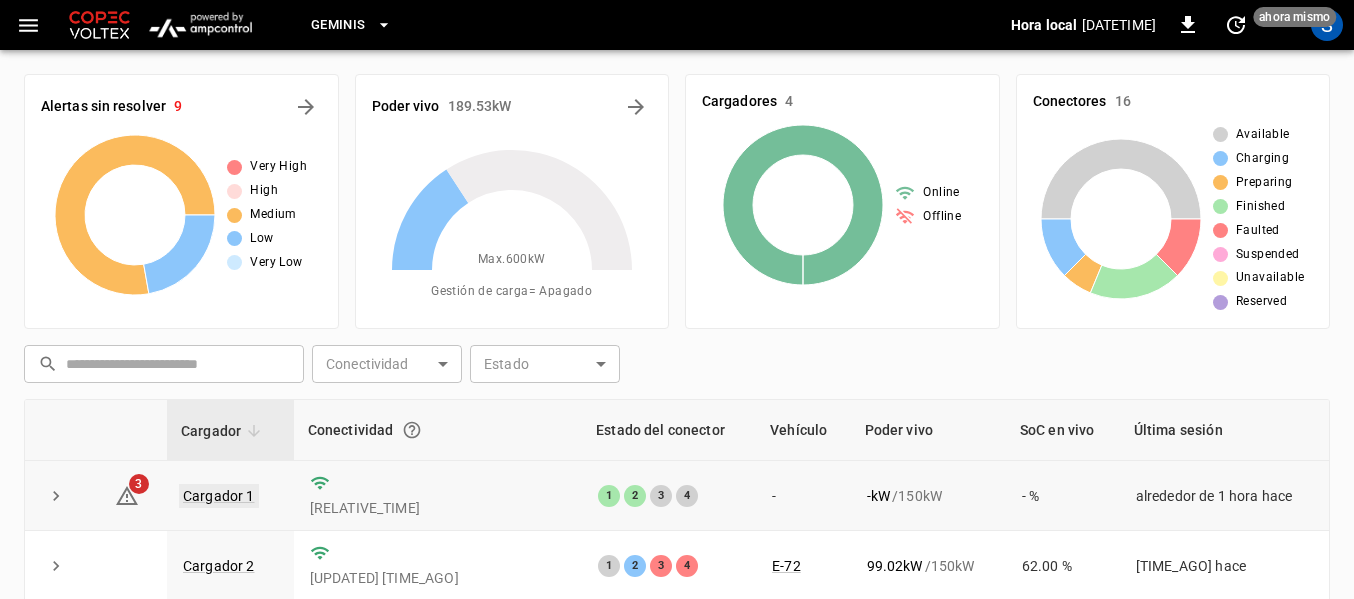 click on "Cargador 1" at bounding box center [219, 496] 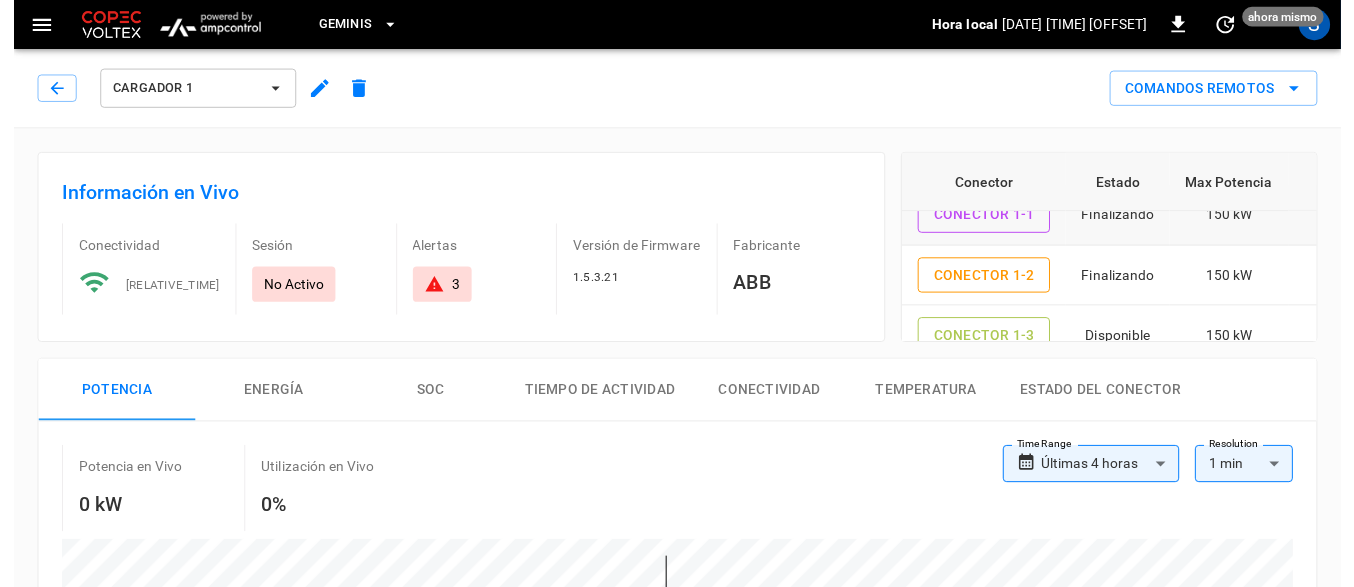 scroll, scrollTop: 0, scrollLeft: 0, axis: both 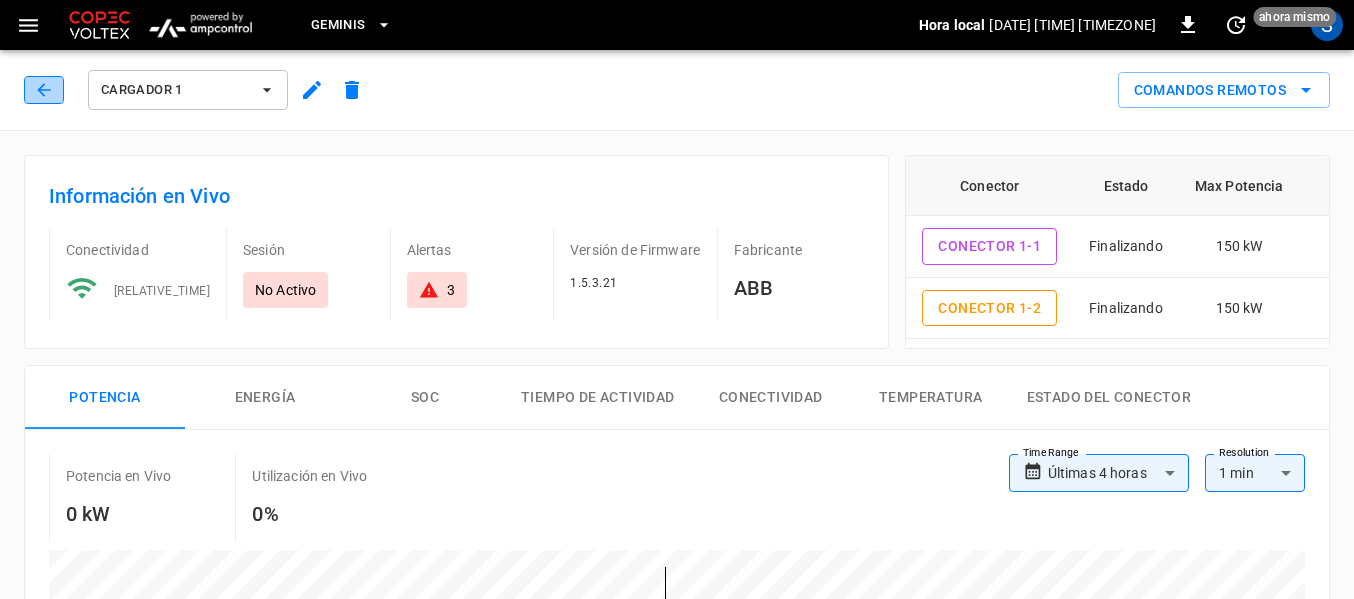 click 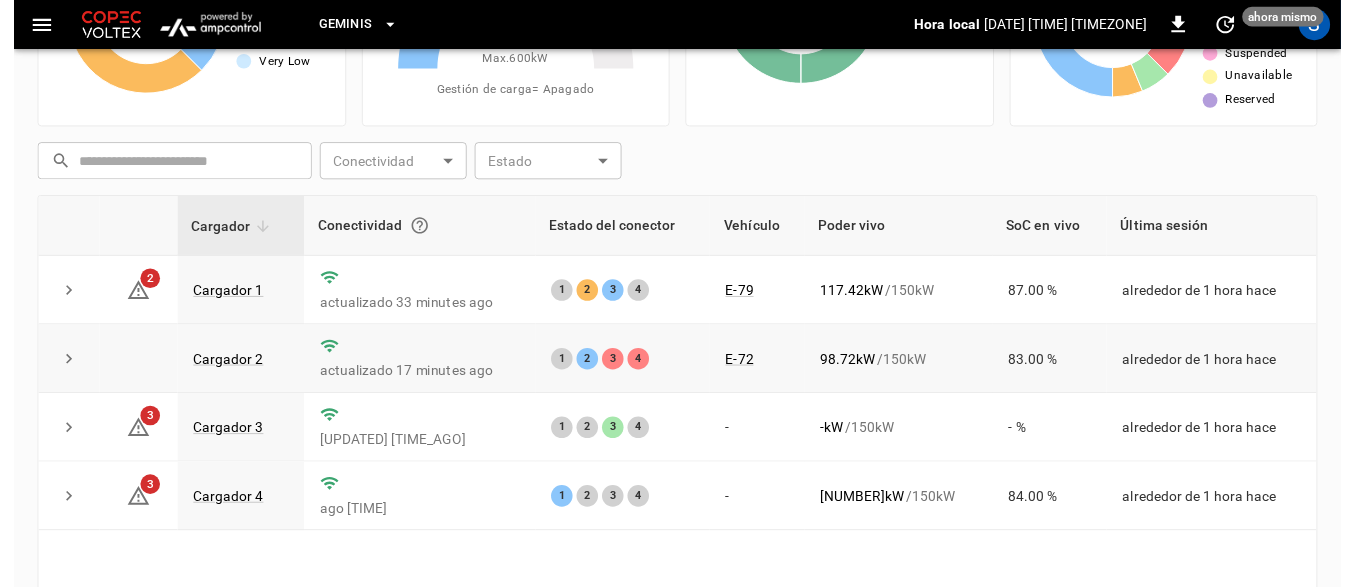 scroll, scrollTop: 297, scrollLeft: 0, axis: vertical 